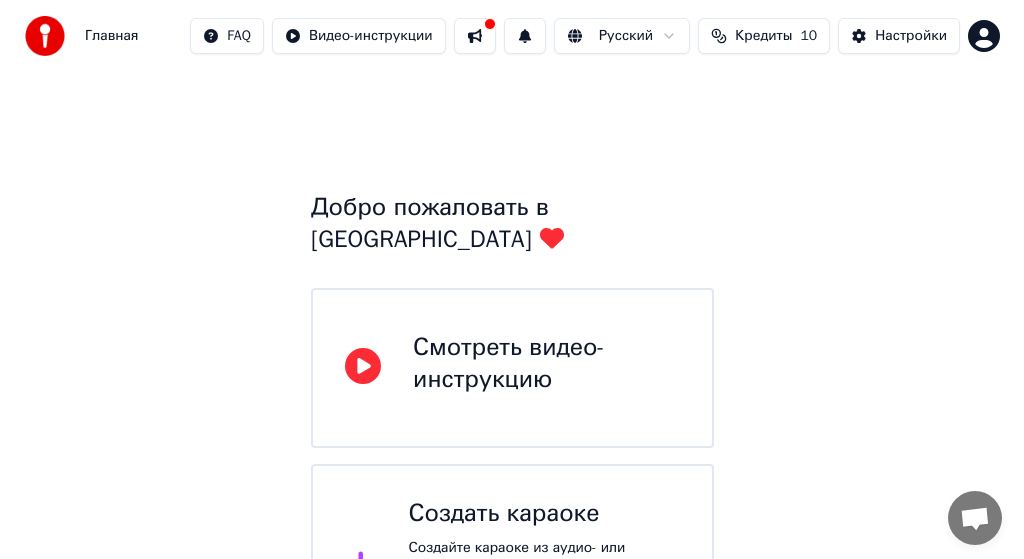 scroll, scrollTop: 200, scrollLeft: 0, axis: vertical 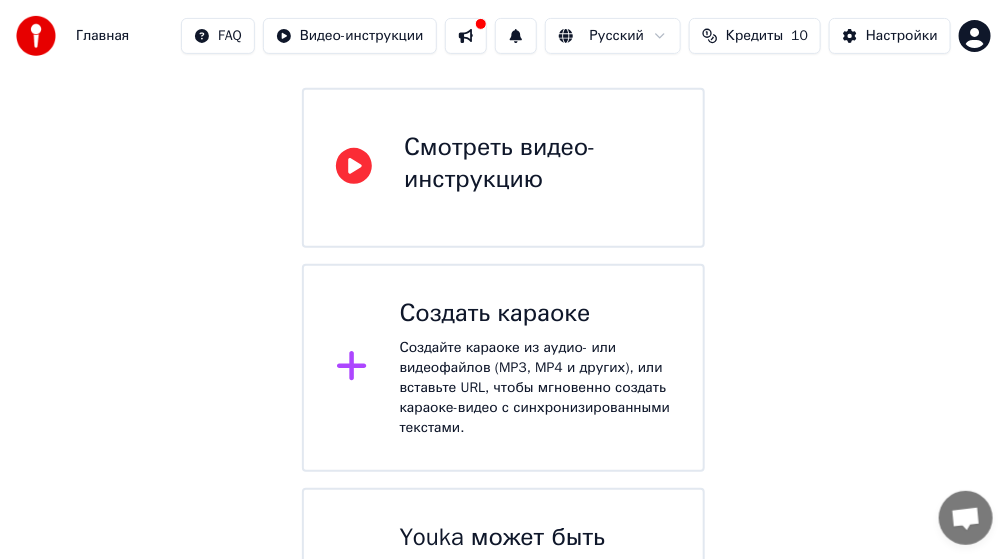 click on "Создайте караоке из аудио- или видеофайлов (MP3, MP4 и других), или вставьте URL, чтобы мгновенно создать караоке-видео с синхронизированными текстами." at bounding box center (535, 388) 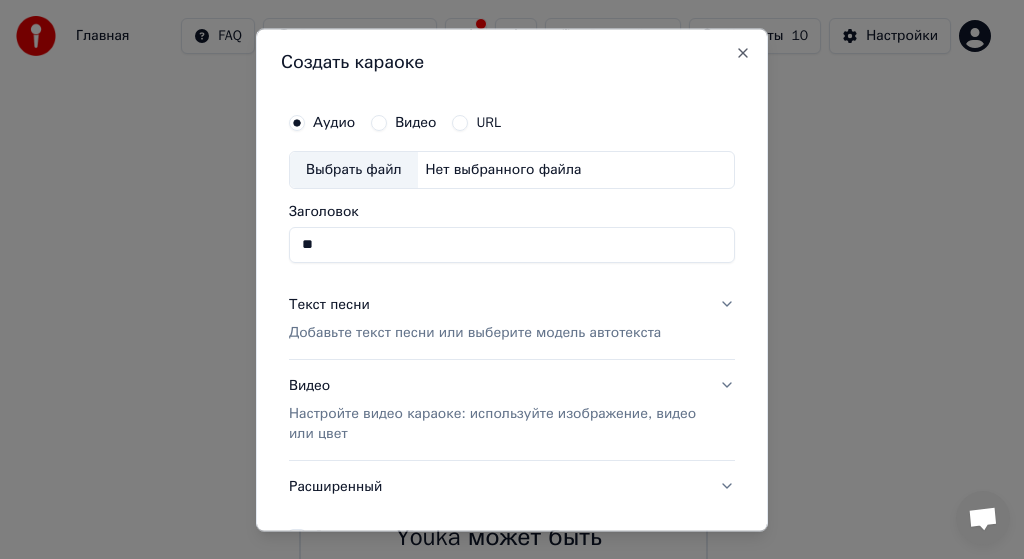 type on "*" 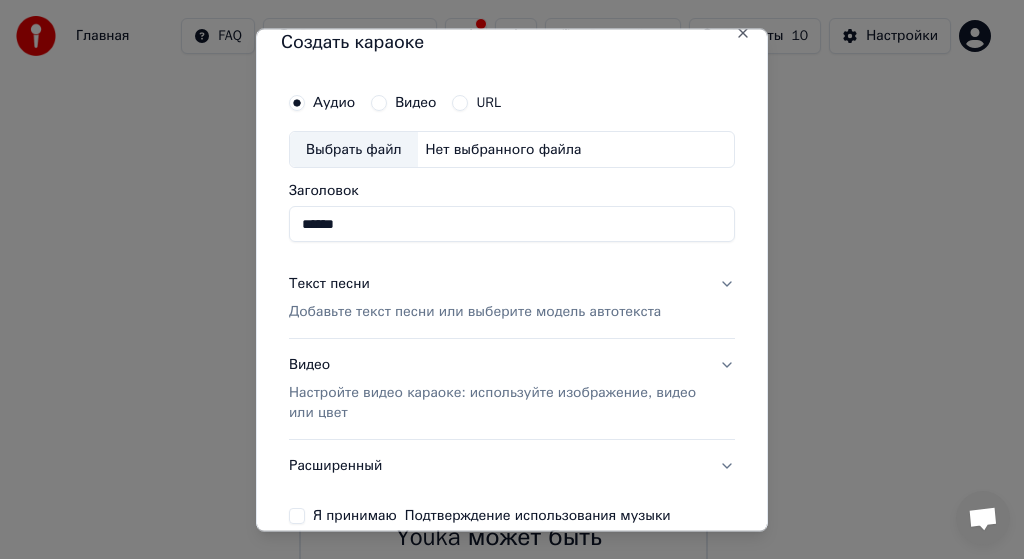 scroll, scrollTop: 0, scrollLeft: 0, axis: both 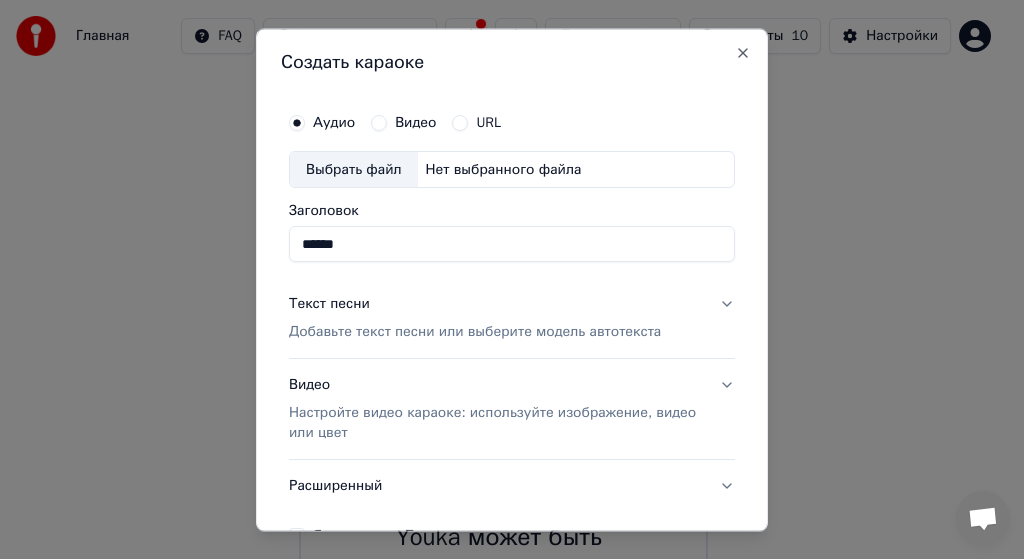click on "Выбрать файл" at bounding box center [354, 170] 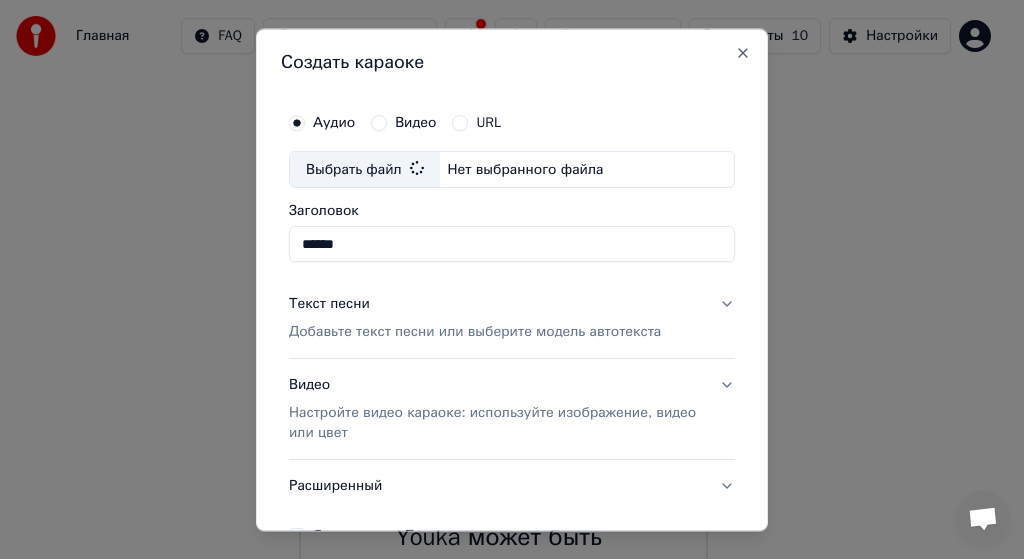type on "**********" 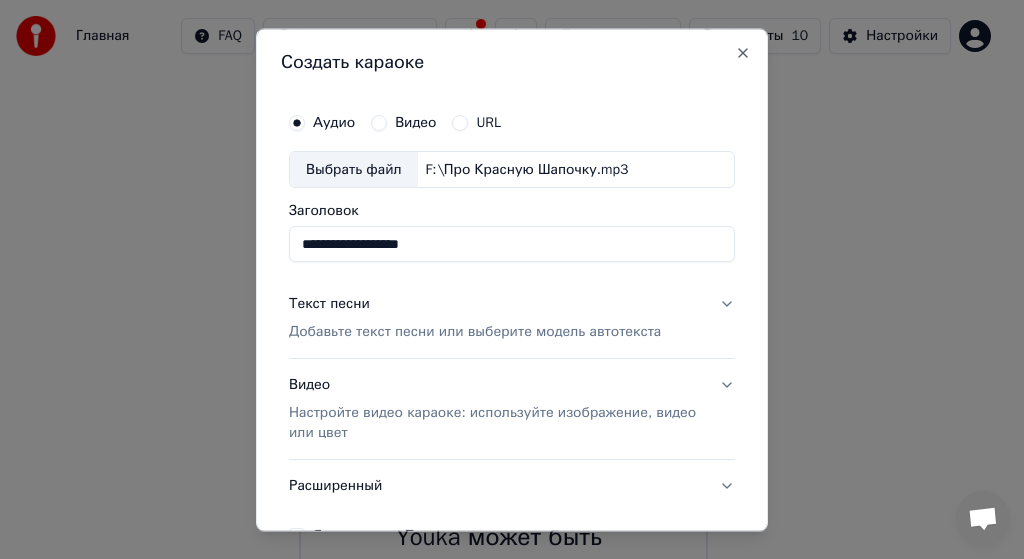 click on "Добавьте текст песни или выберите модель автотекста" at bounding box center (475, 333) 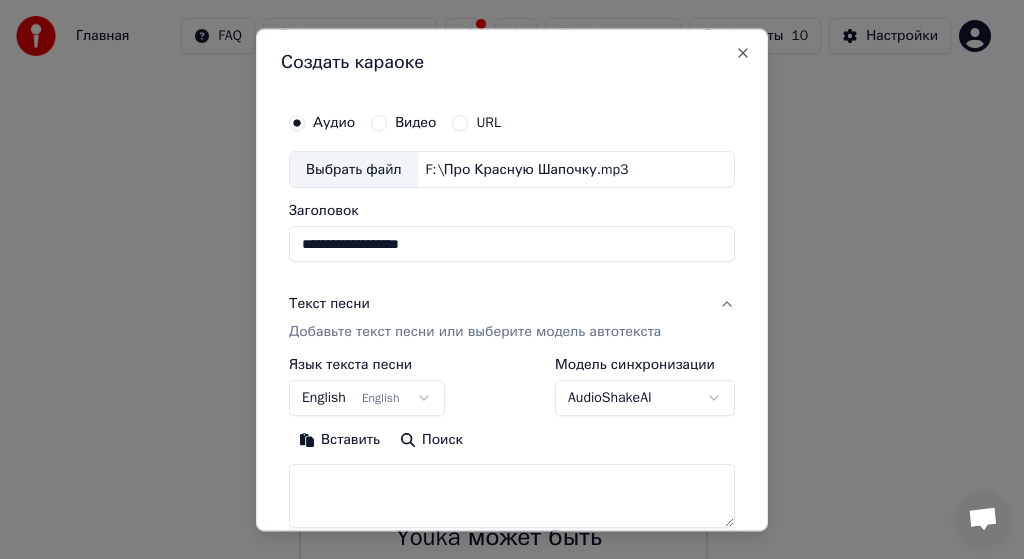 scroll, scrollTop: 100, scrollLeft: 0, axis: vertical 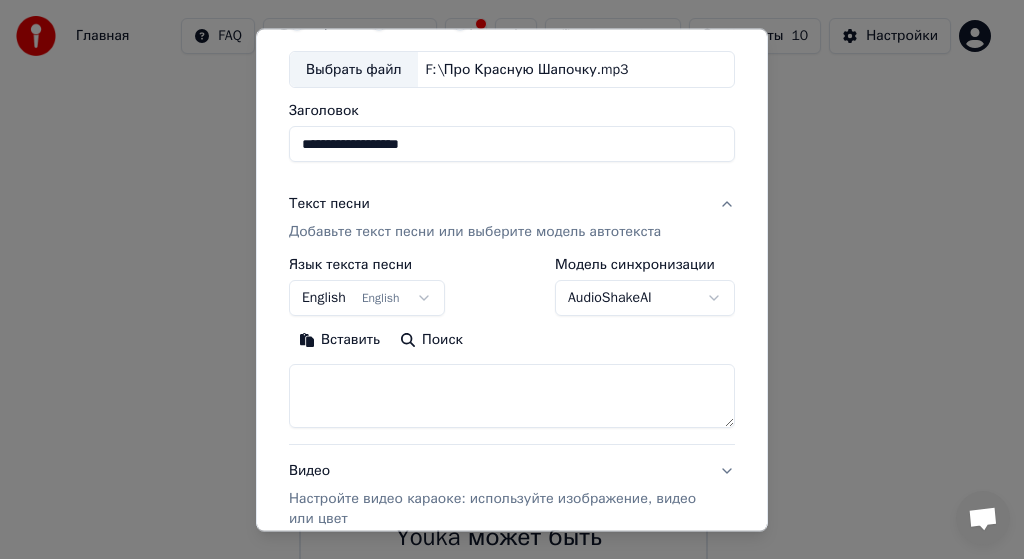 click on "English English" at bounding box center [367, 299] 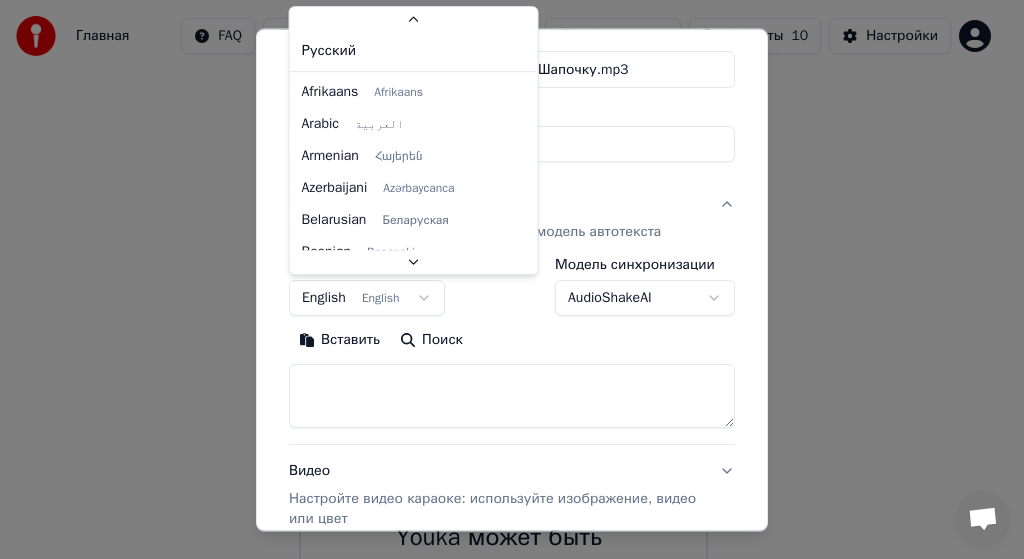 scroll, scrollTop: 112, scrollLeft: 0, axis: vertical 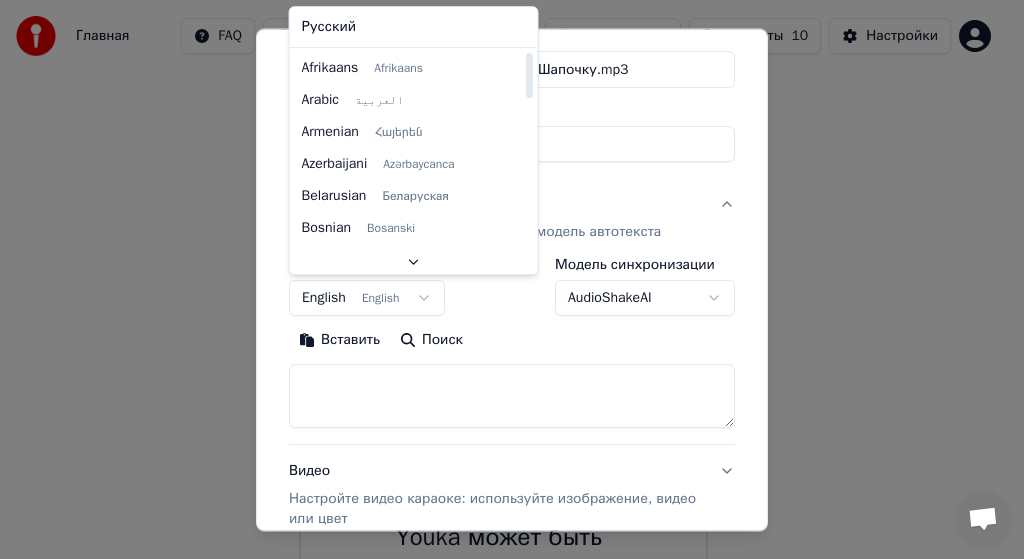 select on "**" 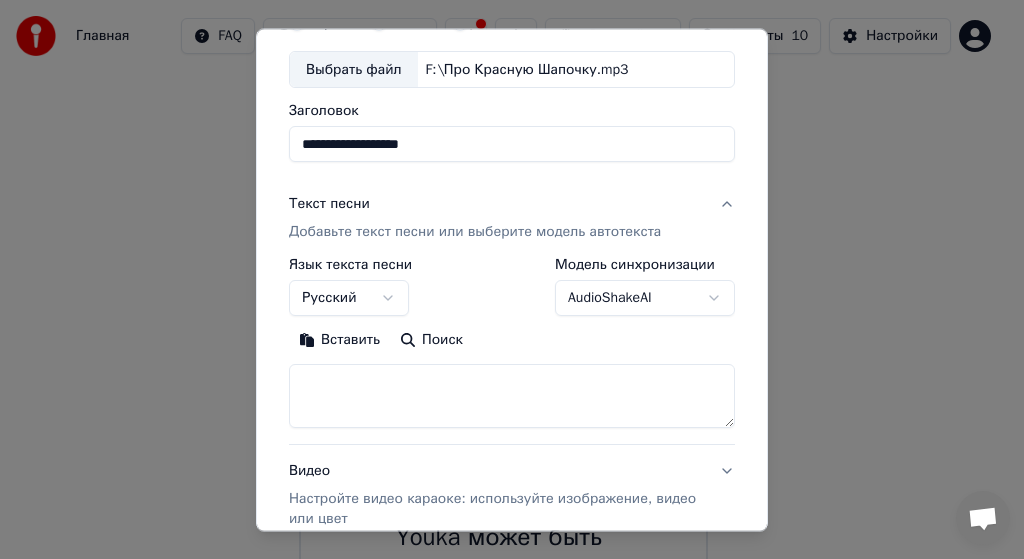 click at bounding box center (512, 397) 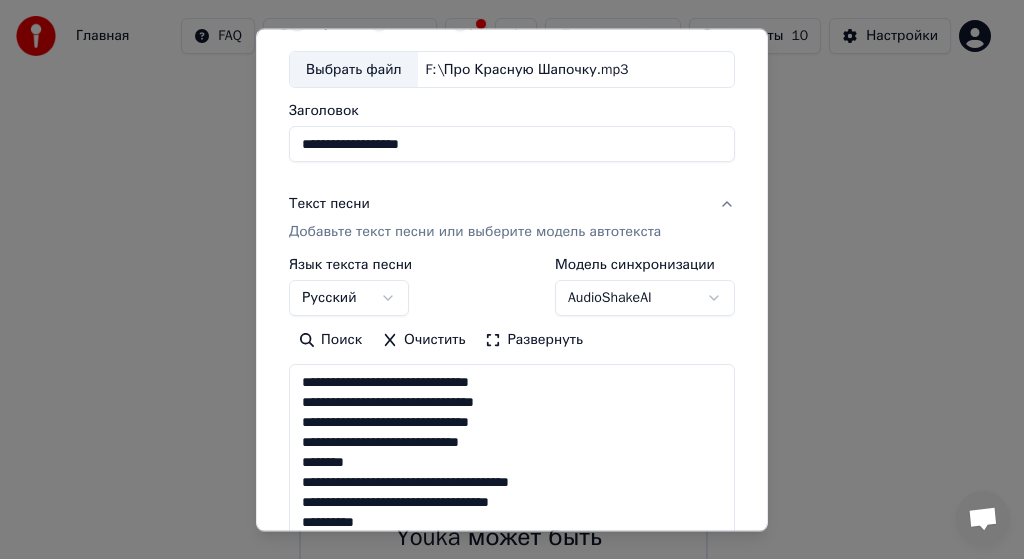 scroll, scrollTop: 1124, scrollLeft: 0, axis: vertical 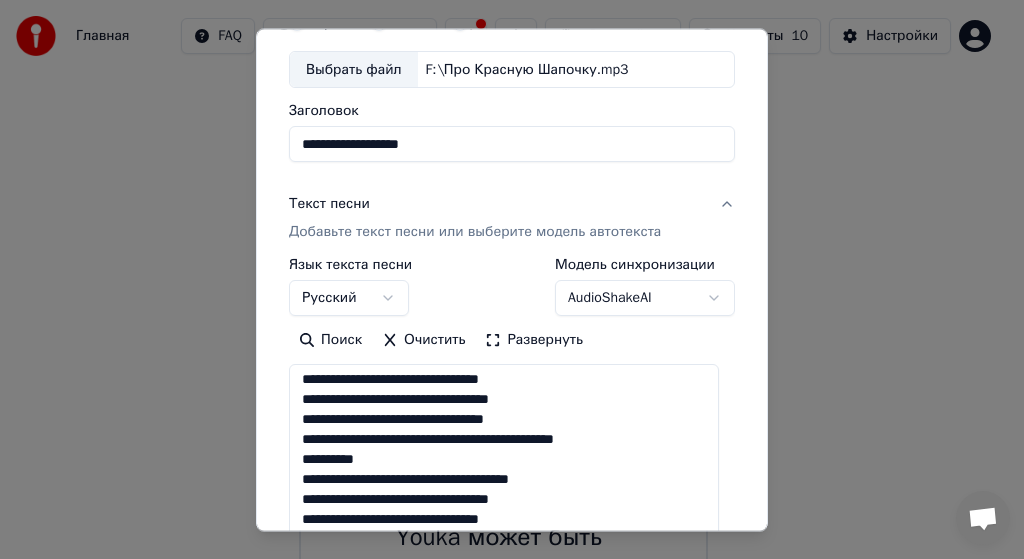 drag, startPoint x: 709, startPoint y: 425, endPoint x: 692, endPoint y: 554, distance: 130.11533 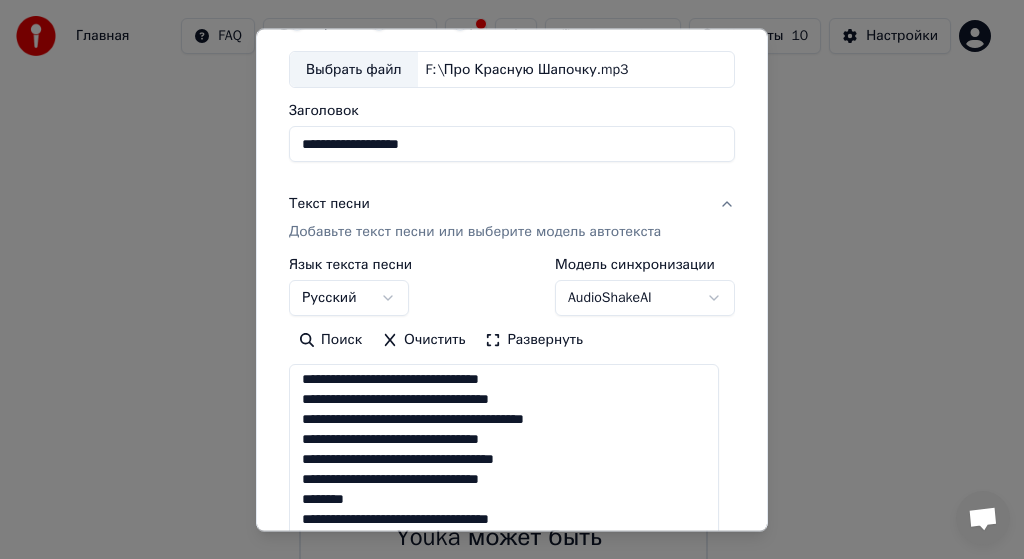 scroll, scrollTop: 0, scrollLeft: 0, axis: both 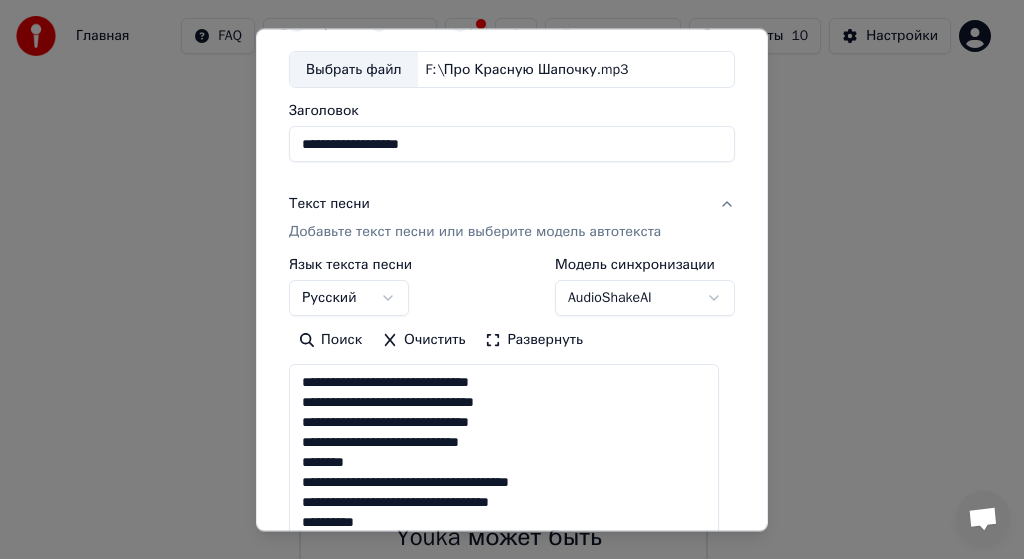 click at bounding box center [504, 461] 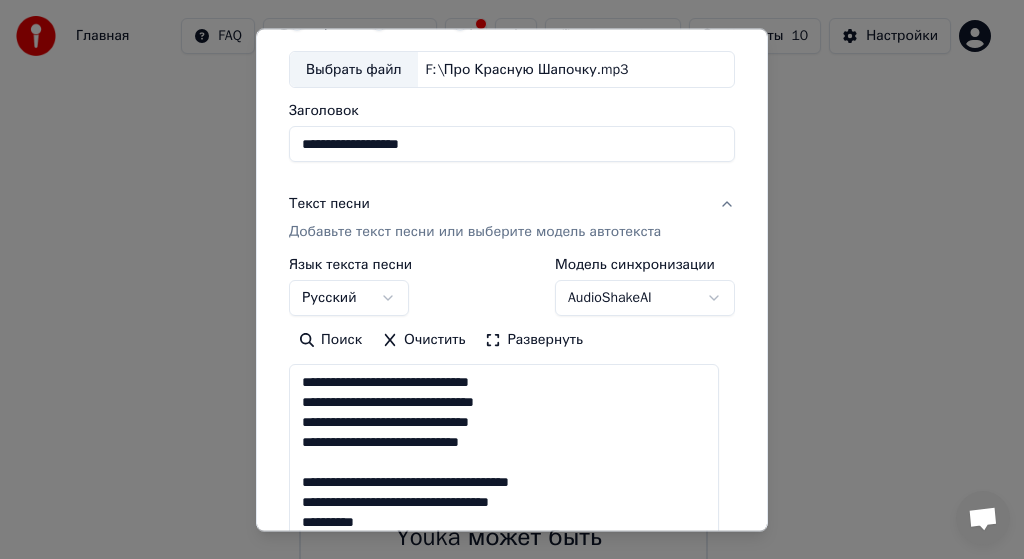 click at bounding box center [504, 461] 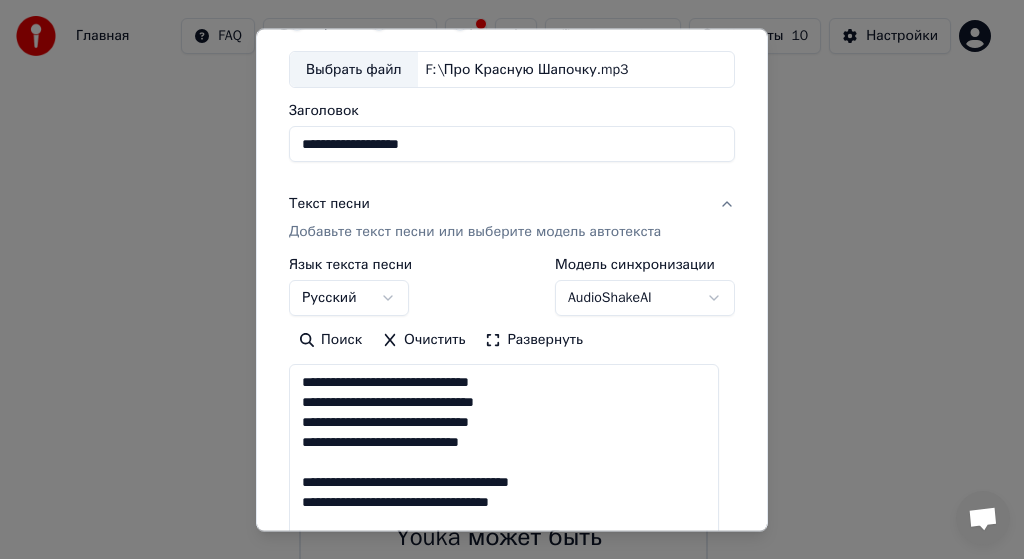 scroll, scrollTop: 120, scrollLeft: 0, axis: vertical 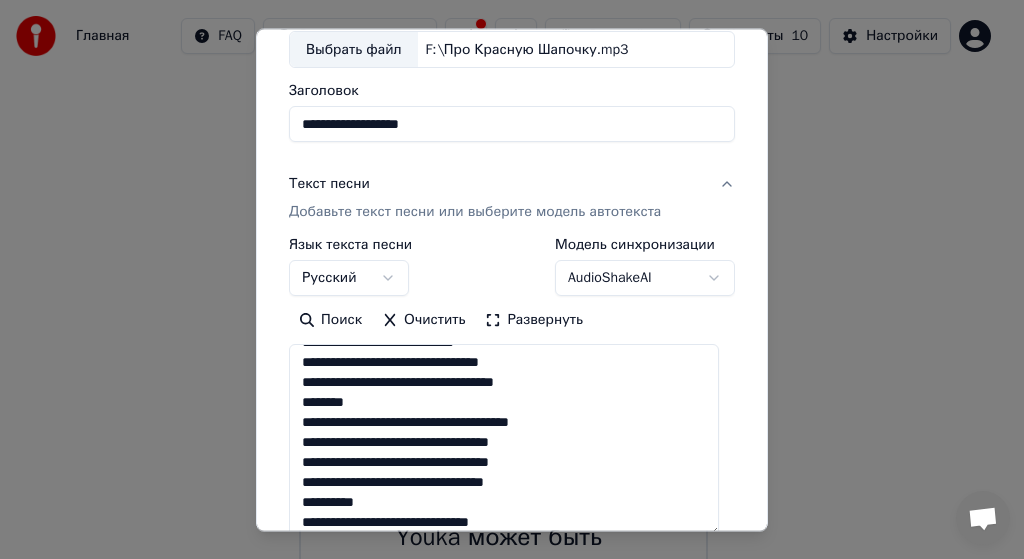 click at bounding box center [504, 441] 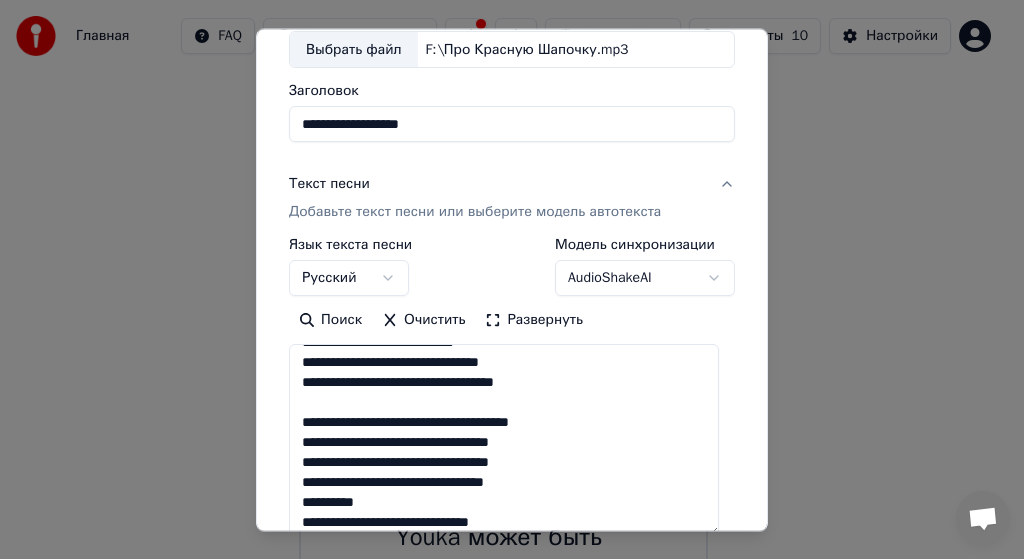 scroll, scrollTop: 268, scrollLeft: 0, axis: vertical 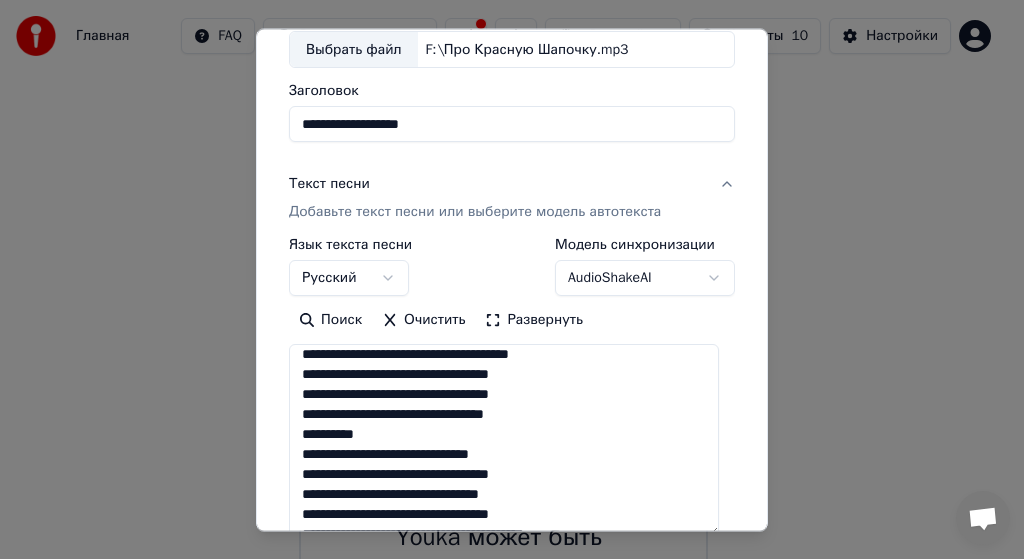 click at bounding box center [504, 441] 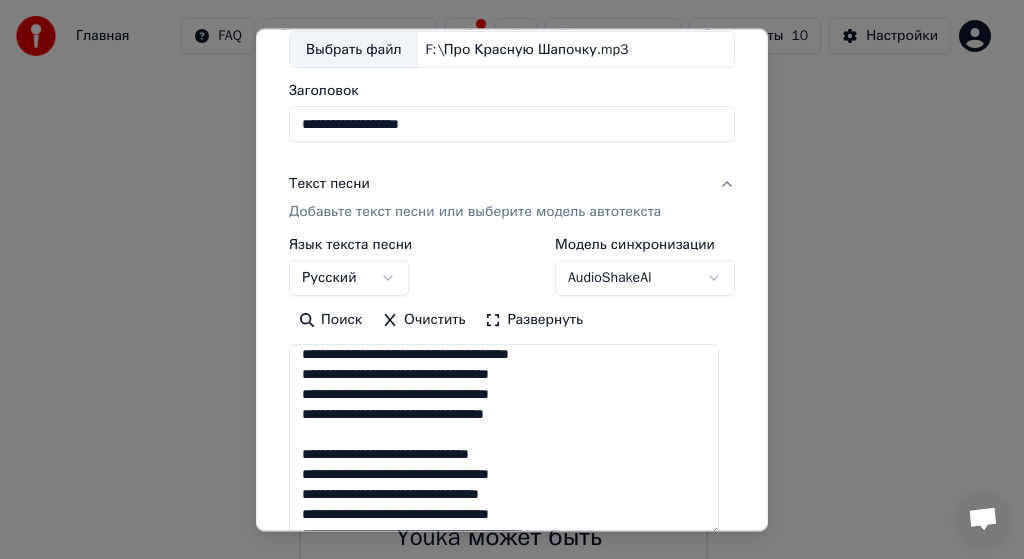 scroll, scrollTop: 368, scrollLeft: 0, axis: vertical 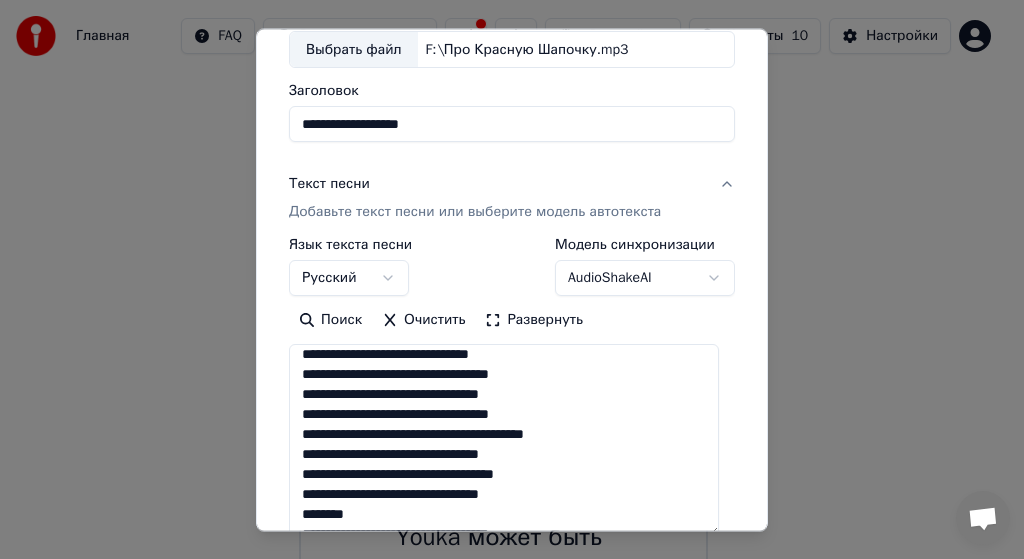 click at bounding box center (504, 441) 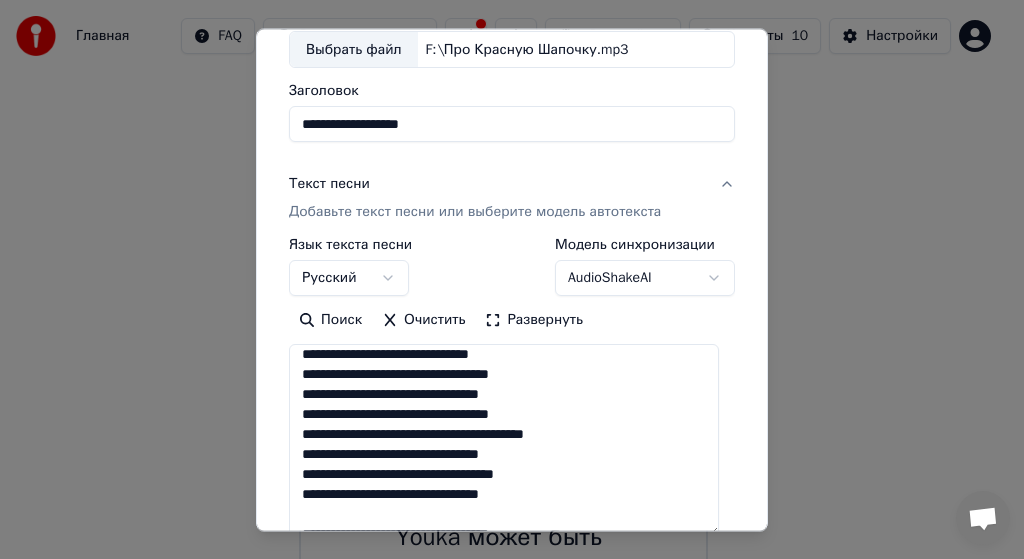 scroll, scrollTop: 547, scrollLeft: 0, axis: vertical 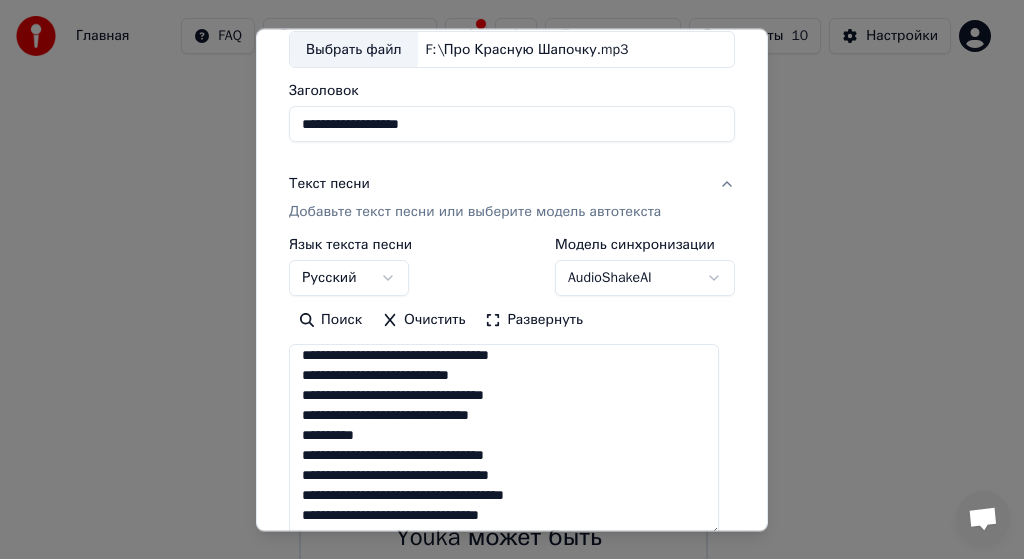 click at bounding box center [504, 441] 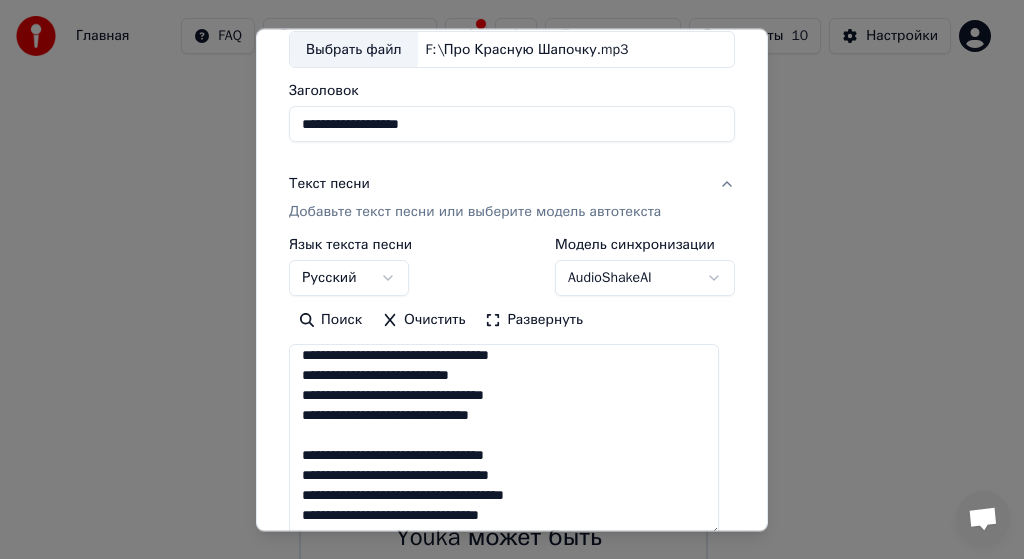 scroll, scrollTop: 648, scrollLeft: 0, axis: vertical 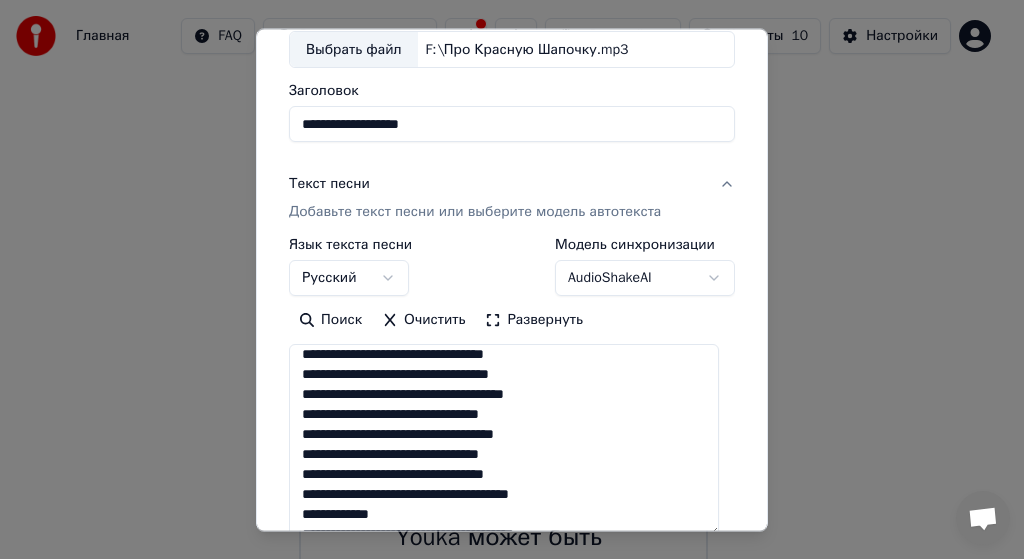 click at bounding box center (504, 441) 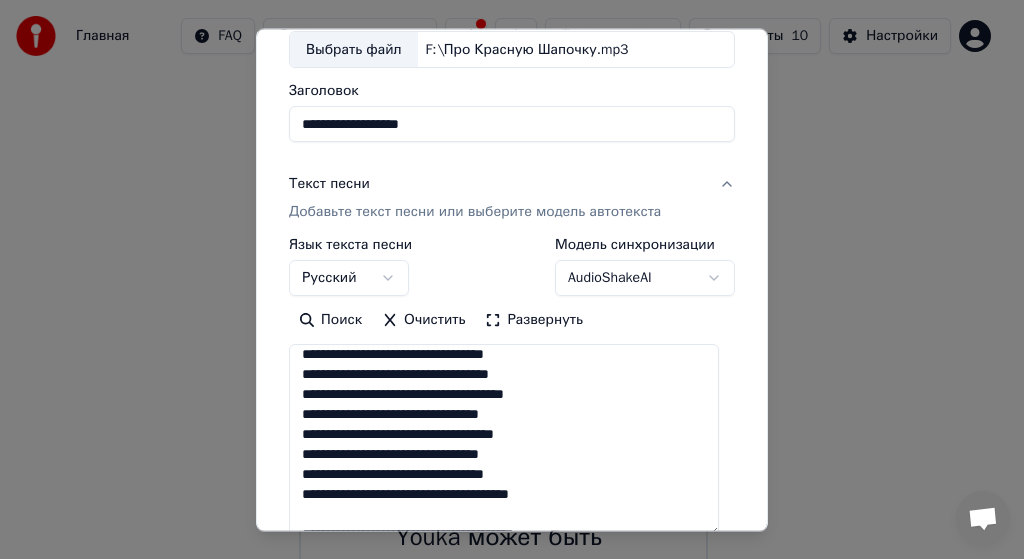 scroll, scrollTop: 827, scrollLeft: 0, axis: vertical 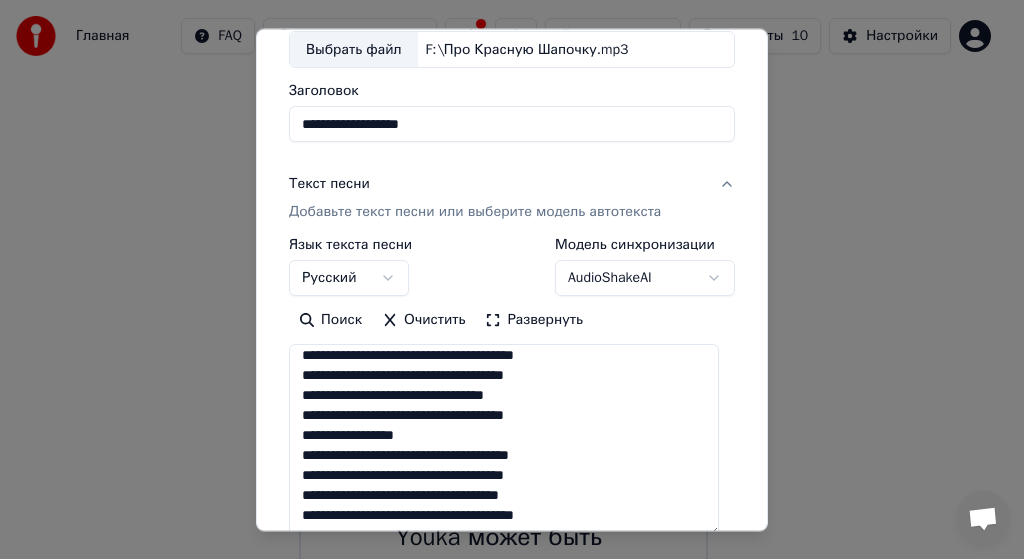 click at bounding box center [504, 441] 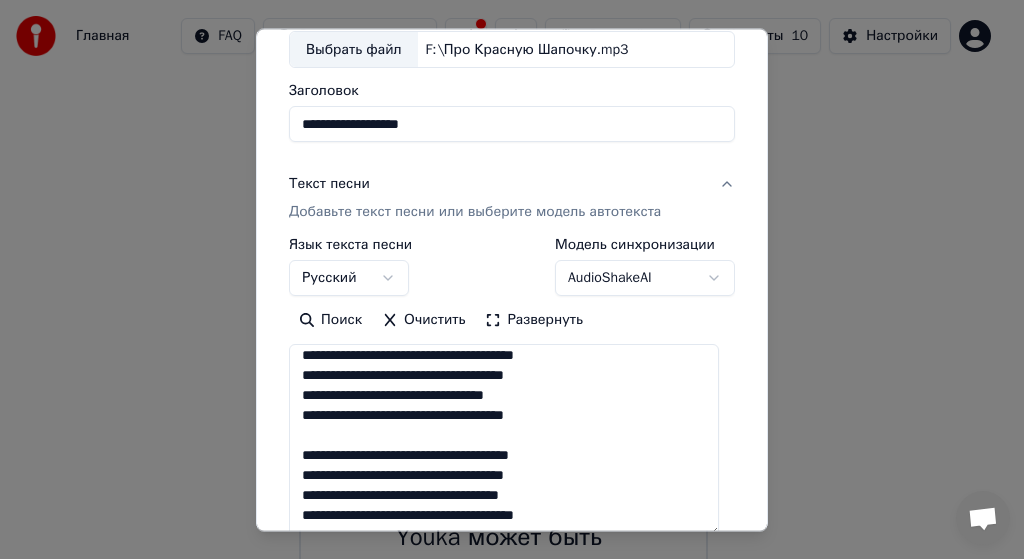 scroll, scrollTop: 927, scrollLeft: 0, axis: vertical 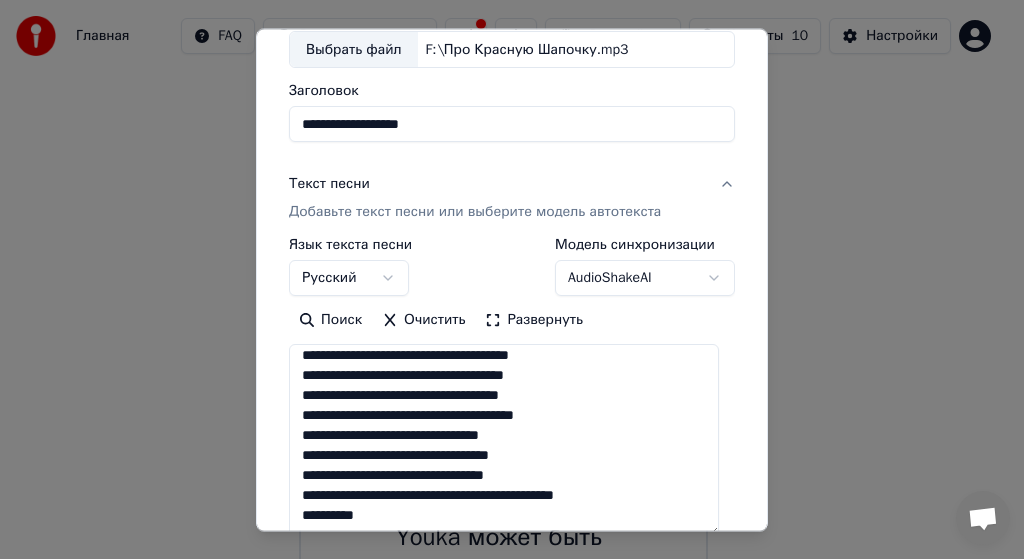 click at bounding box center [504, 441] 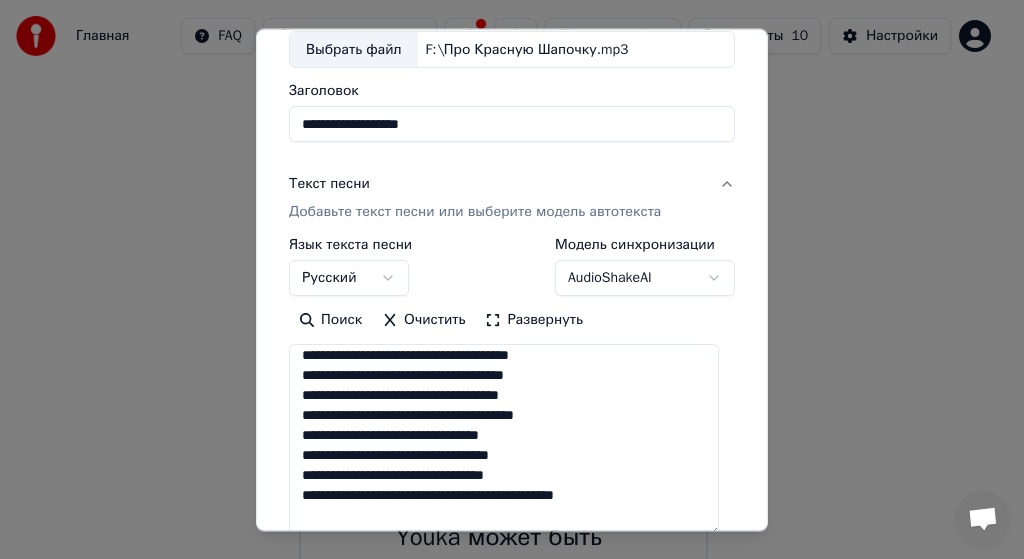 scroll, scrollTop: 1003, scrollLeft: 0, axis: vertical 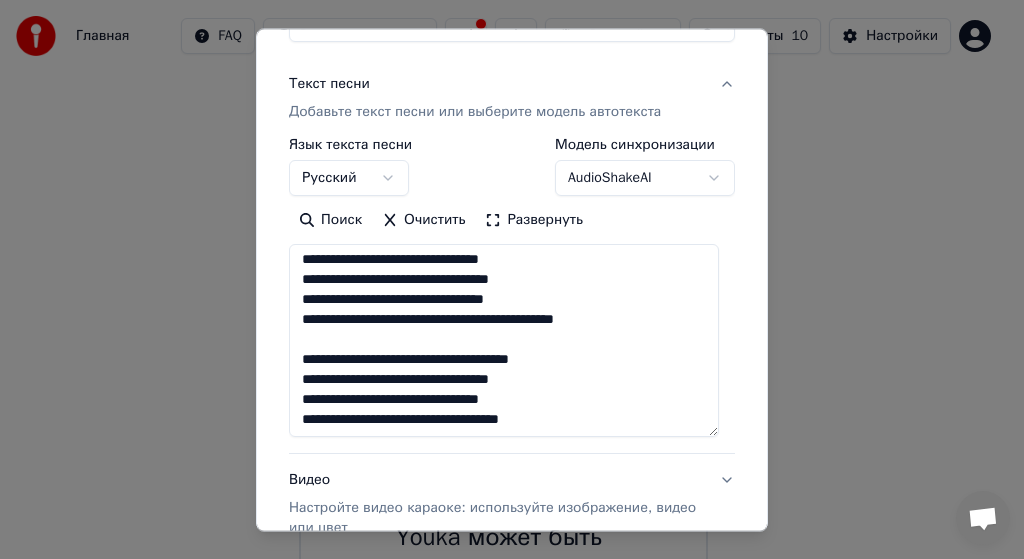 type on "**********" 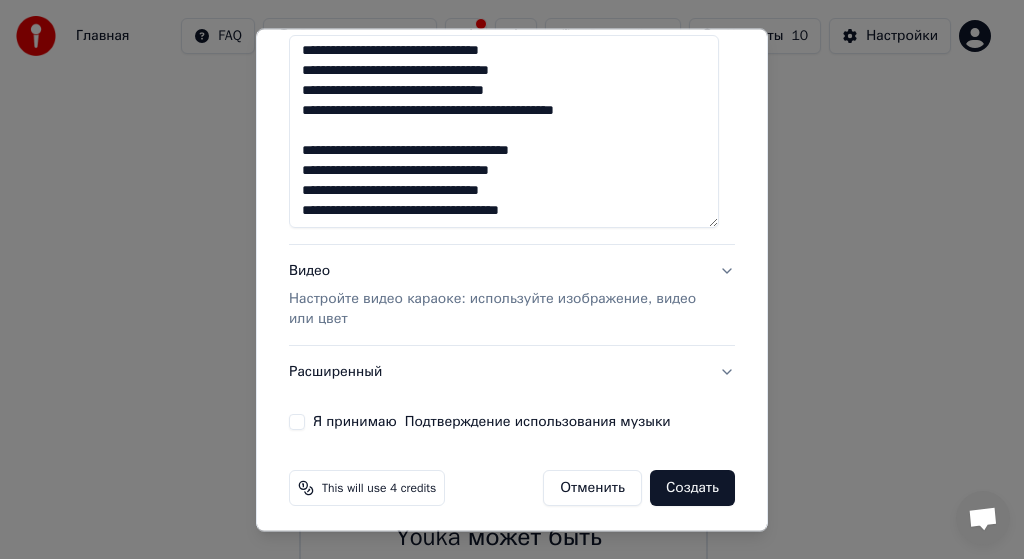 scroll, scrollTop: 434, scrollLeft: 0, axis: vertical 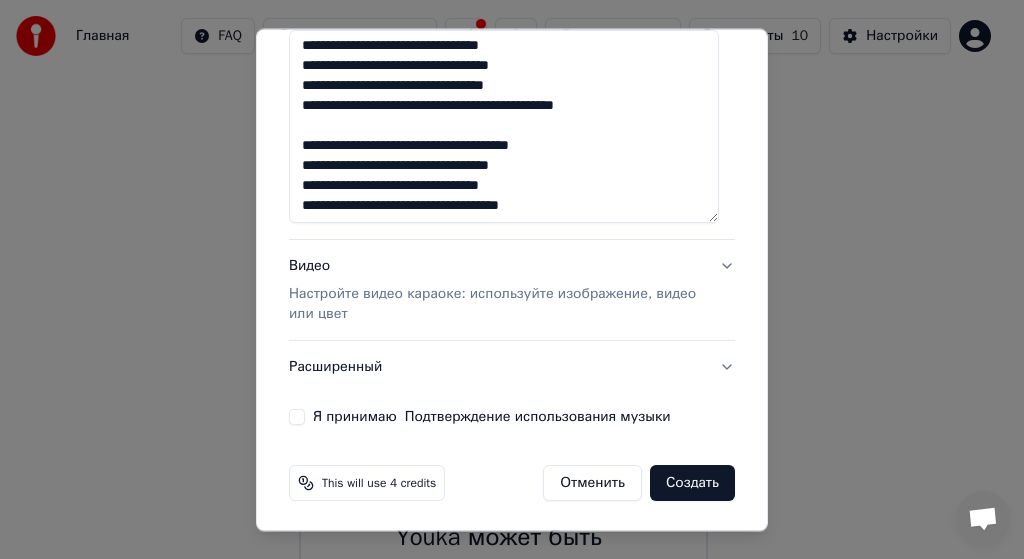 click on "Расширенный" at bounding box center [512, 368] 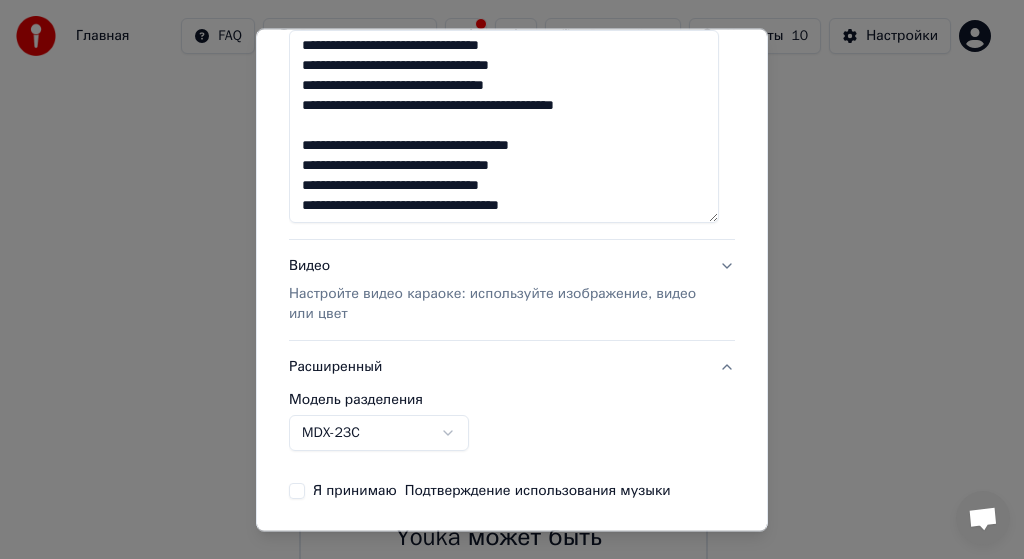 scroll, scrollTop: 193, scrollLeft: 0, axis: vertical 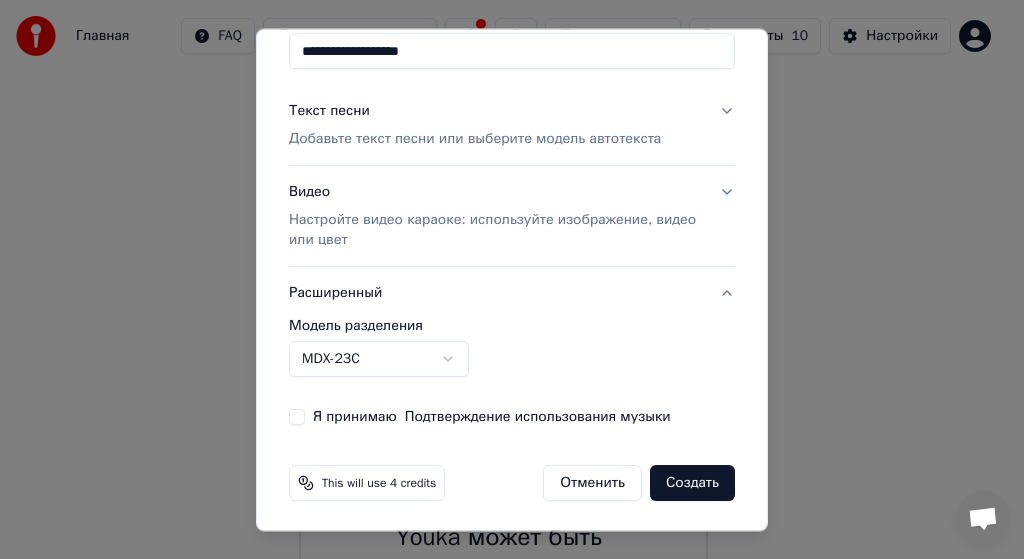click on "Я принимаю   Подтверждение использования музыки" at bounding box center [297, 418] 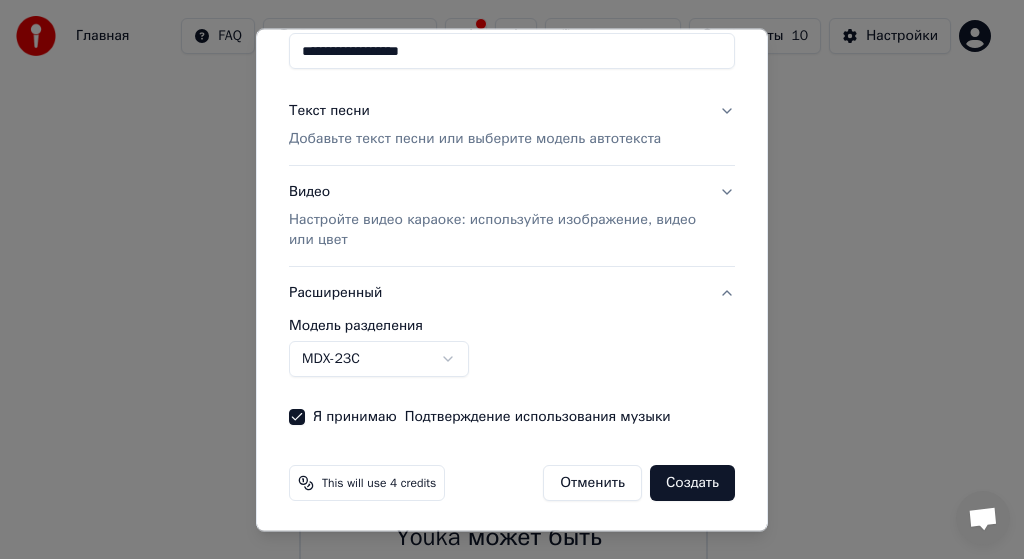 click on "Создать" at bounding box center [692, 484] 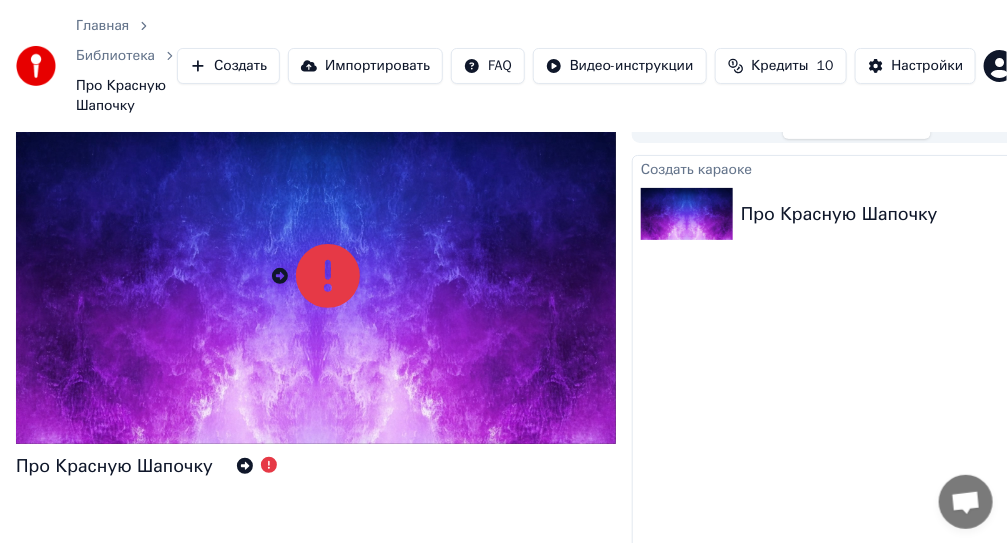 scroll, scrollTop: 0, scrollLeft: 0, axis: both 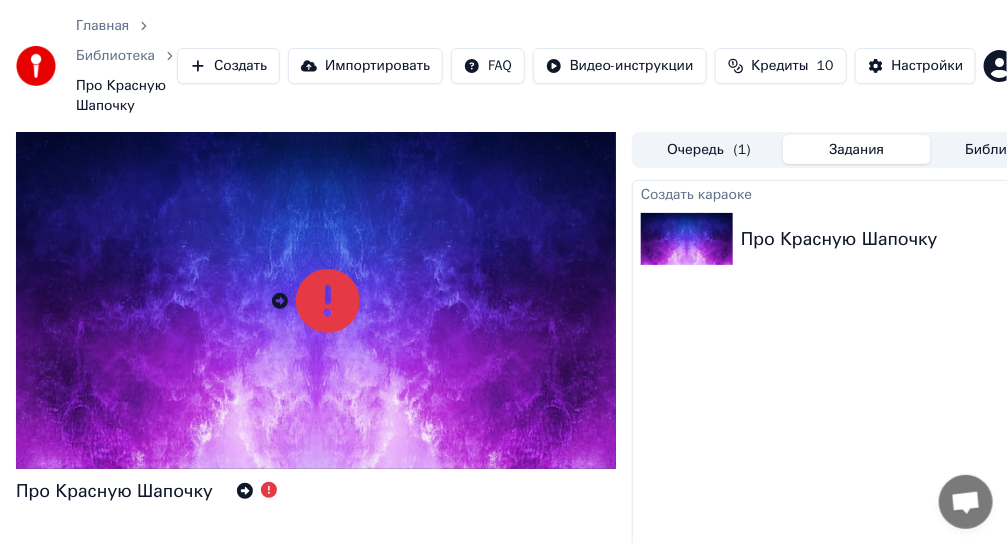 click on "Очередь ( 1 )" at bounding box center [709, 149] 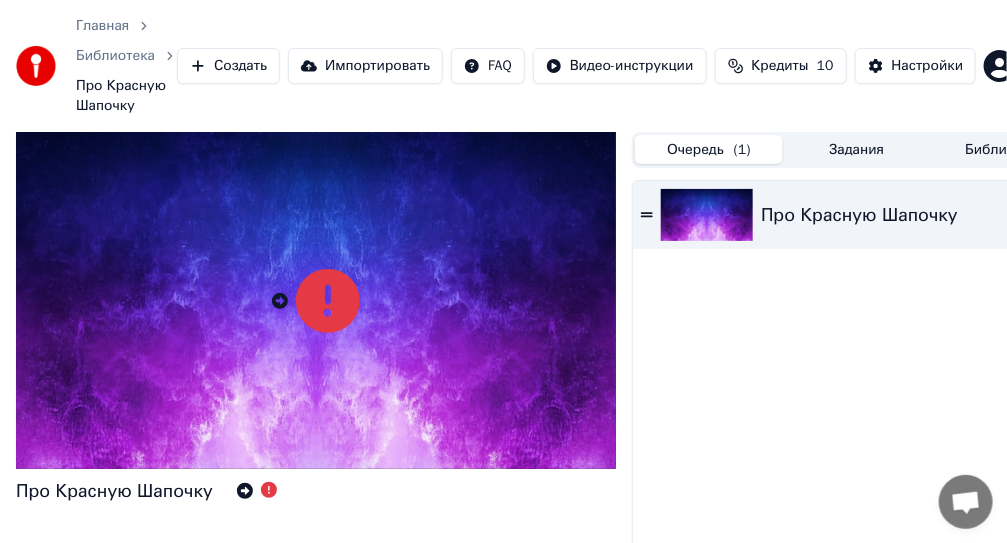 click 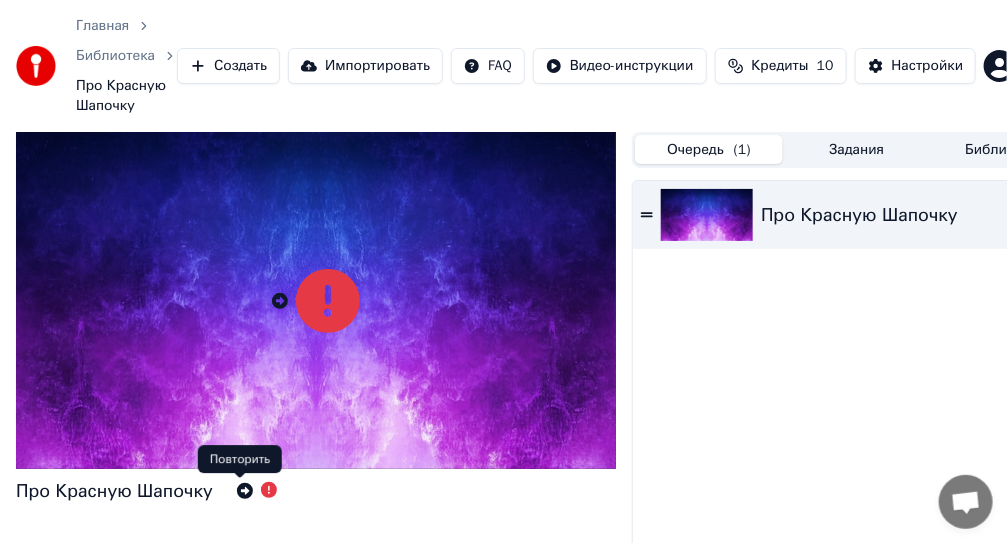 click 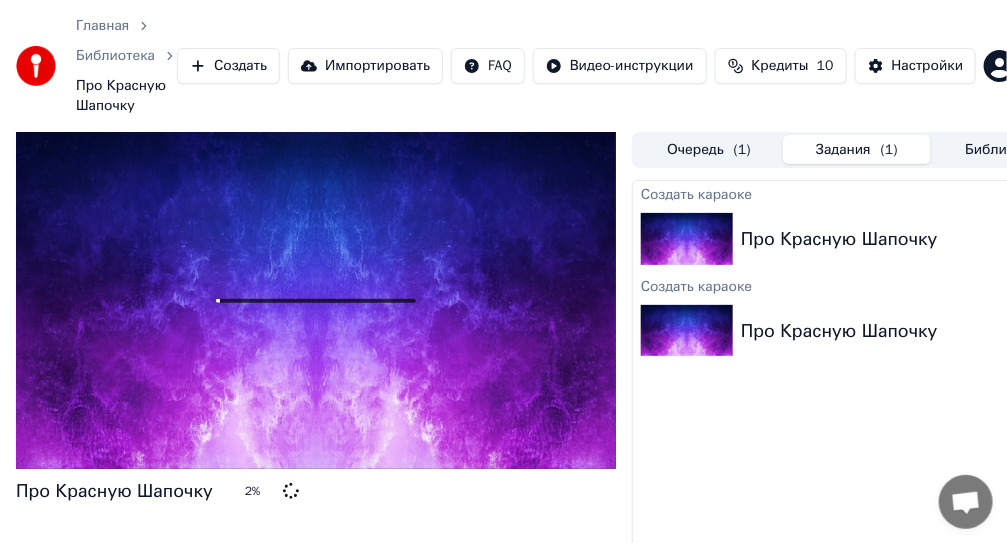 click on "Задания ( 1 )" at bounding box center [857, 149] 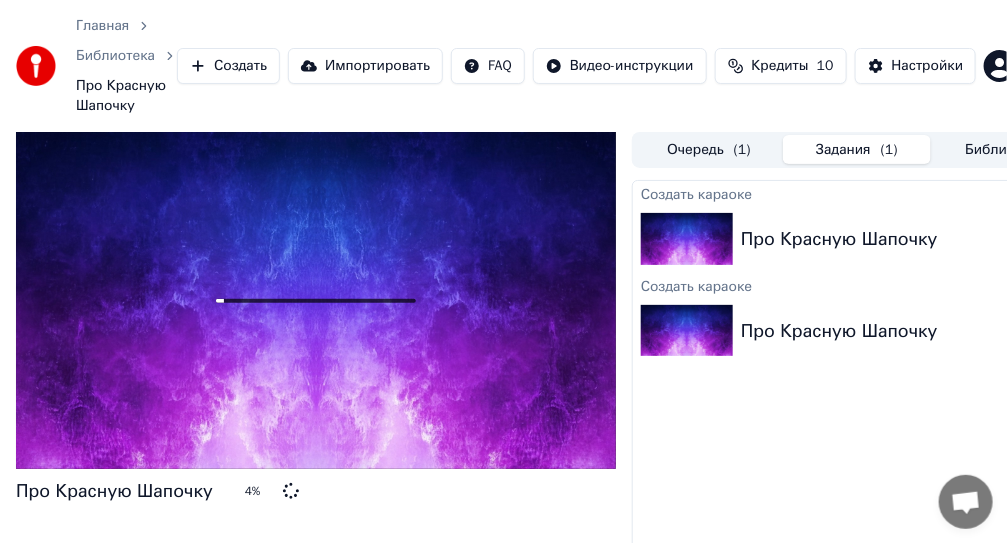 type 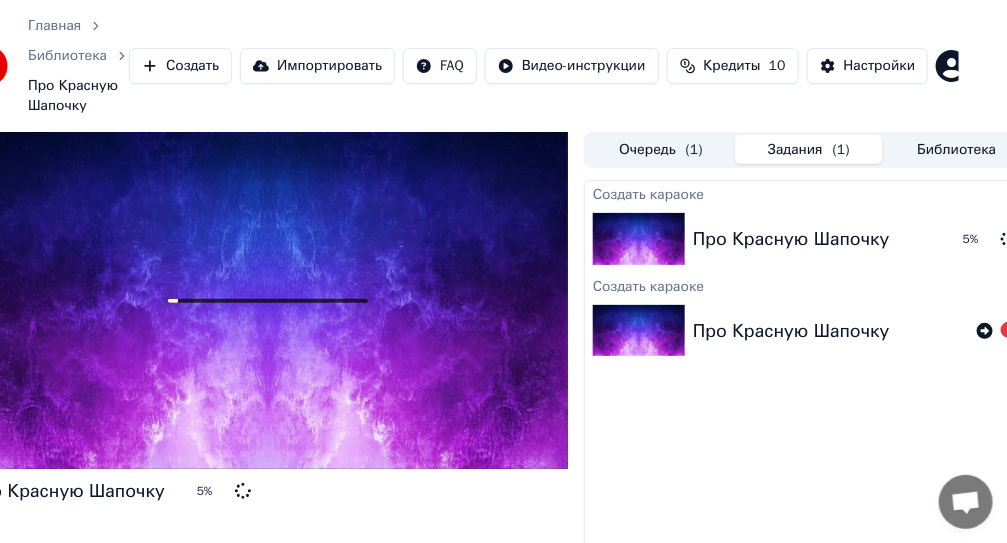 scroll, scrollTop: 0, scrollLeft: 74, axis: horizontal 